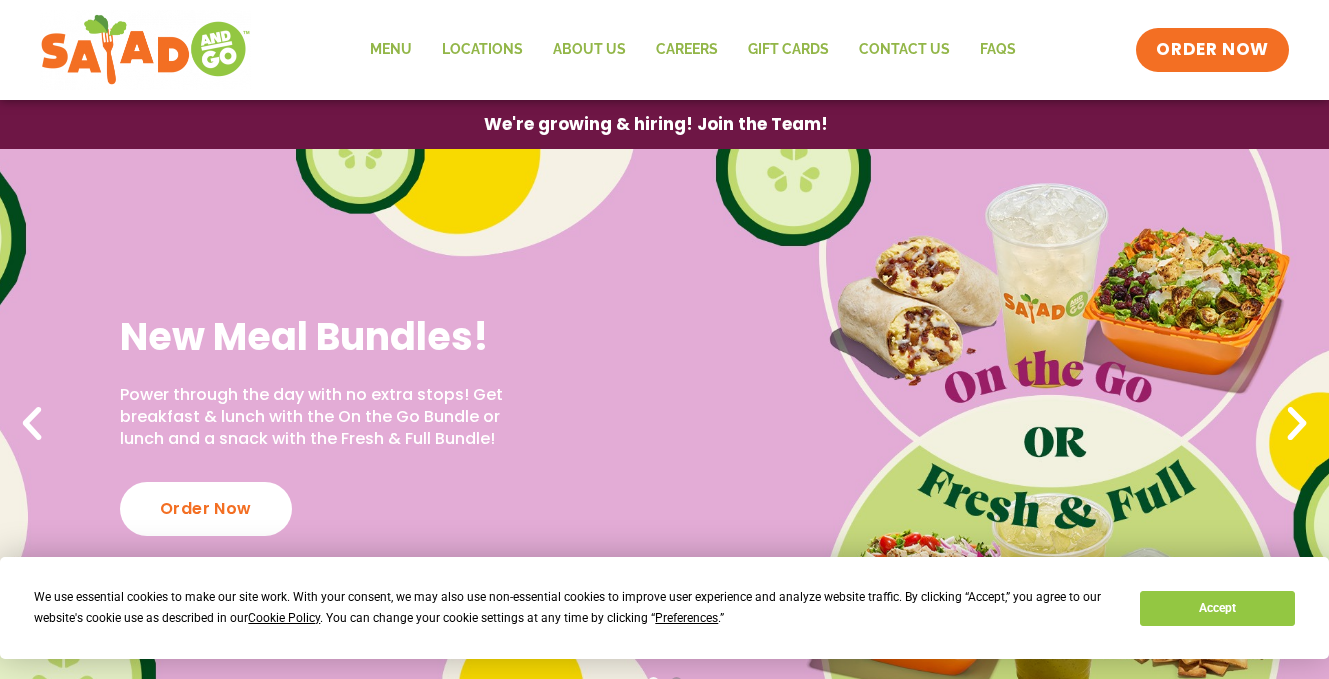 scroll, scrollTop: 0, scrollLeft: 0, axis: both 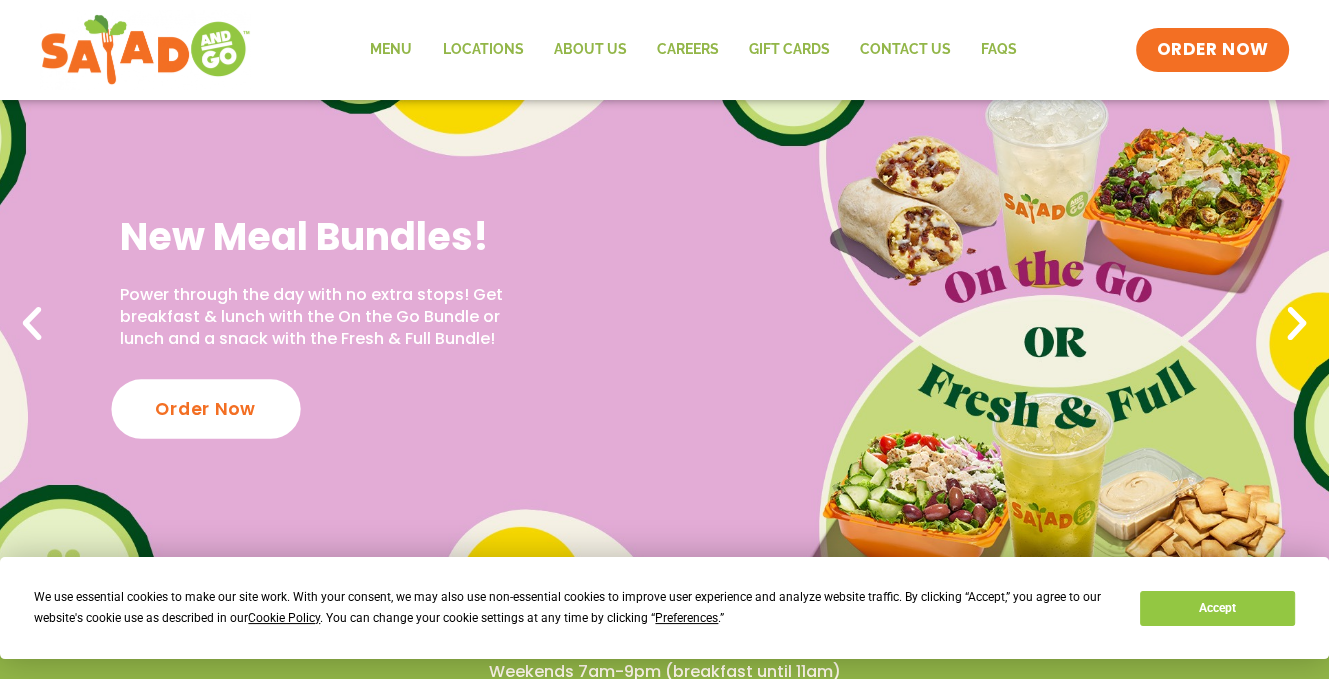 click on "Order Now" at bounding box center [205, 408] 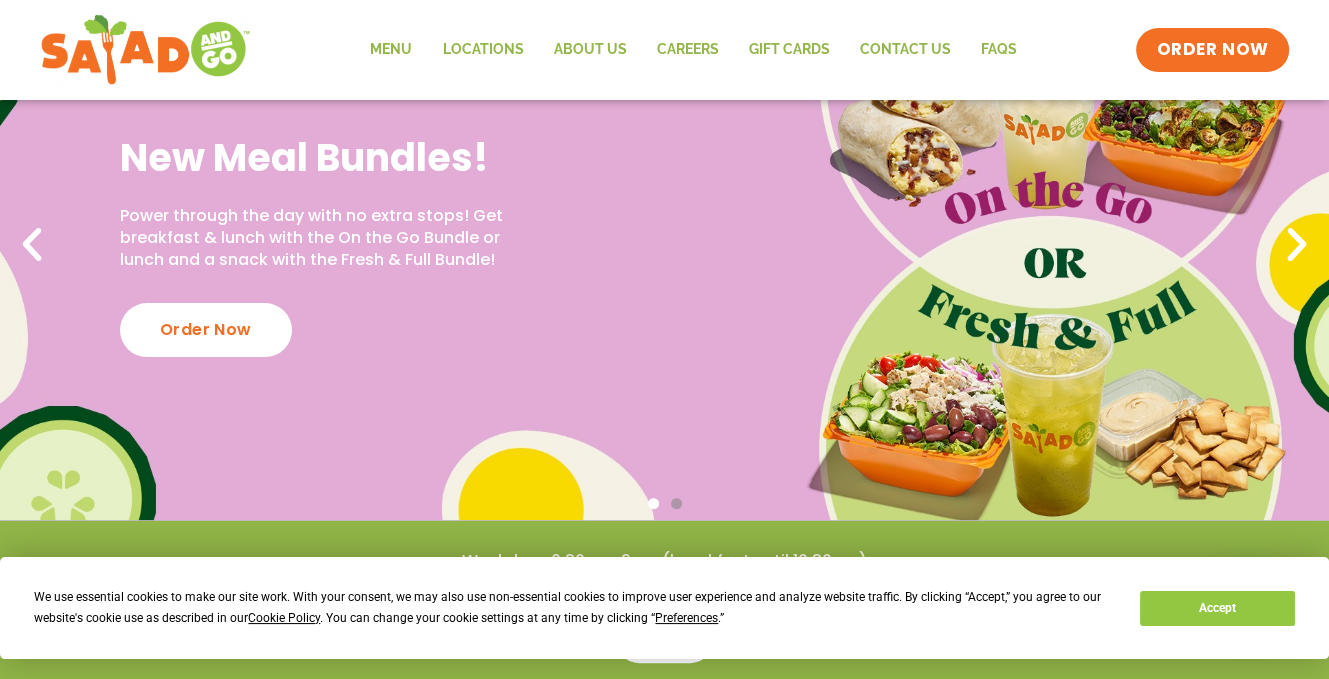 scroll, scrollTop: 300, scrollLeft: 0, axis: vertical 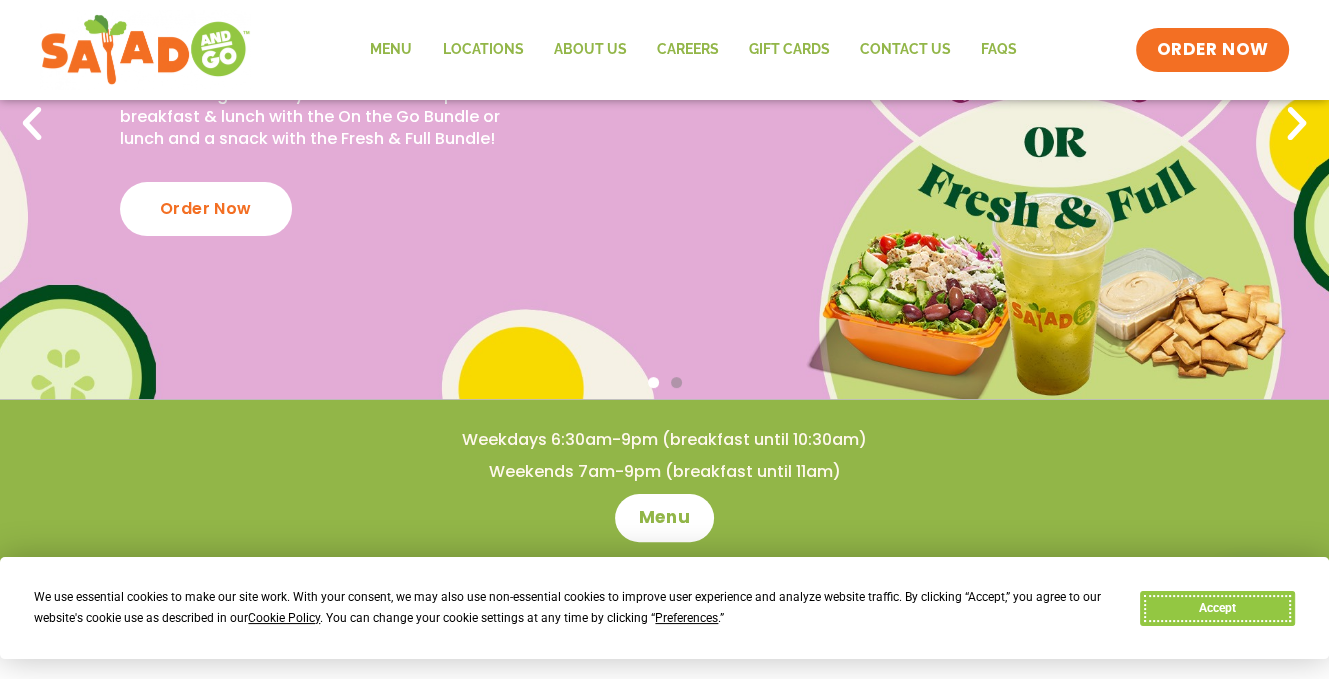 click on "Accept" at bounding box center [1217, 608] 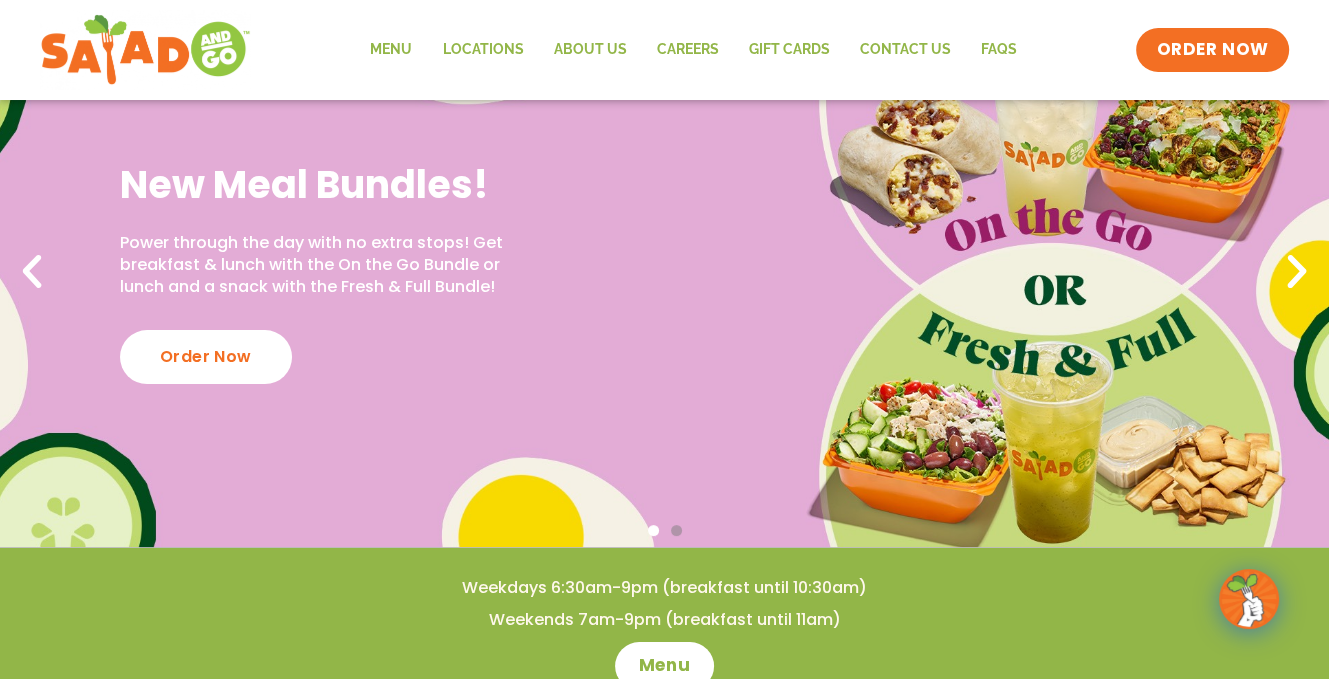 scroll, scrollTop: 0, scrollLeft: 0, axis: both 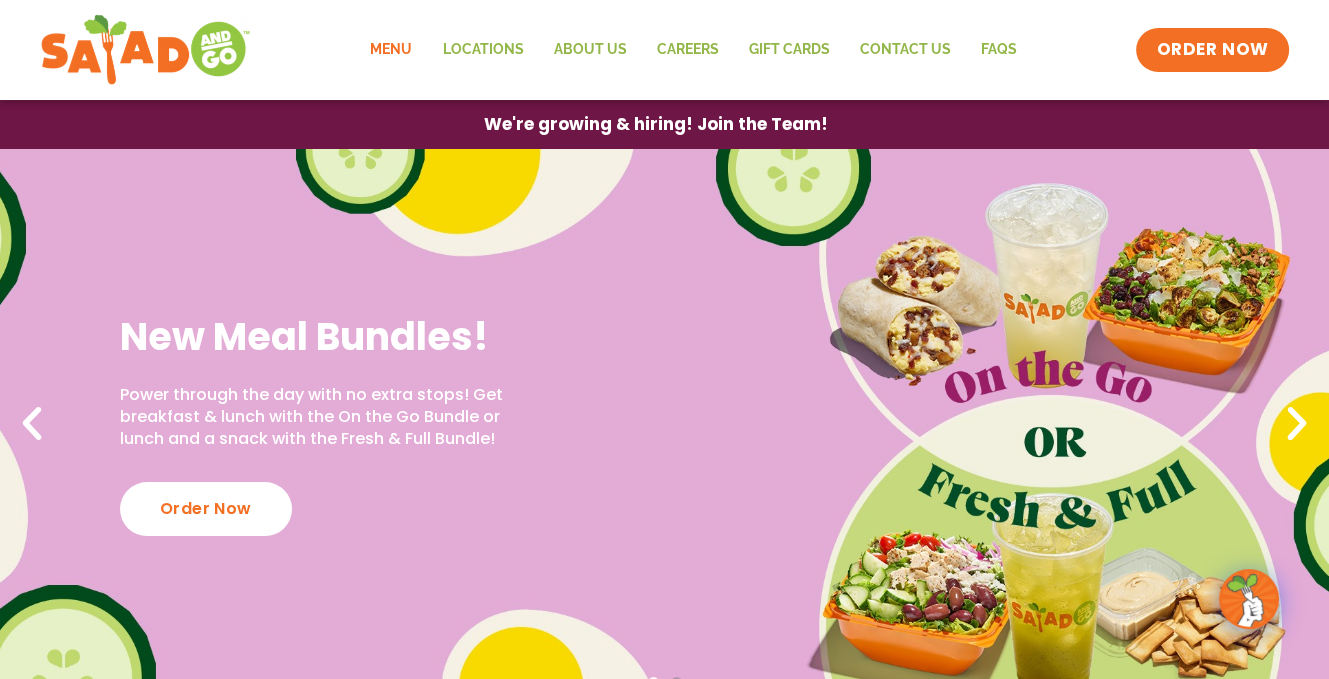 click on "Menu" 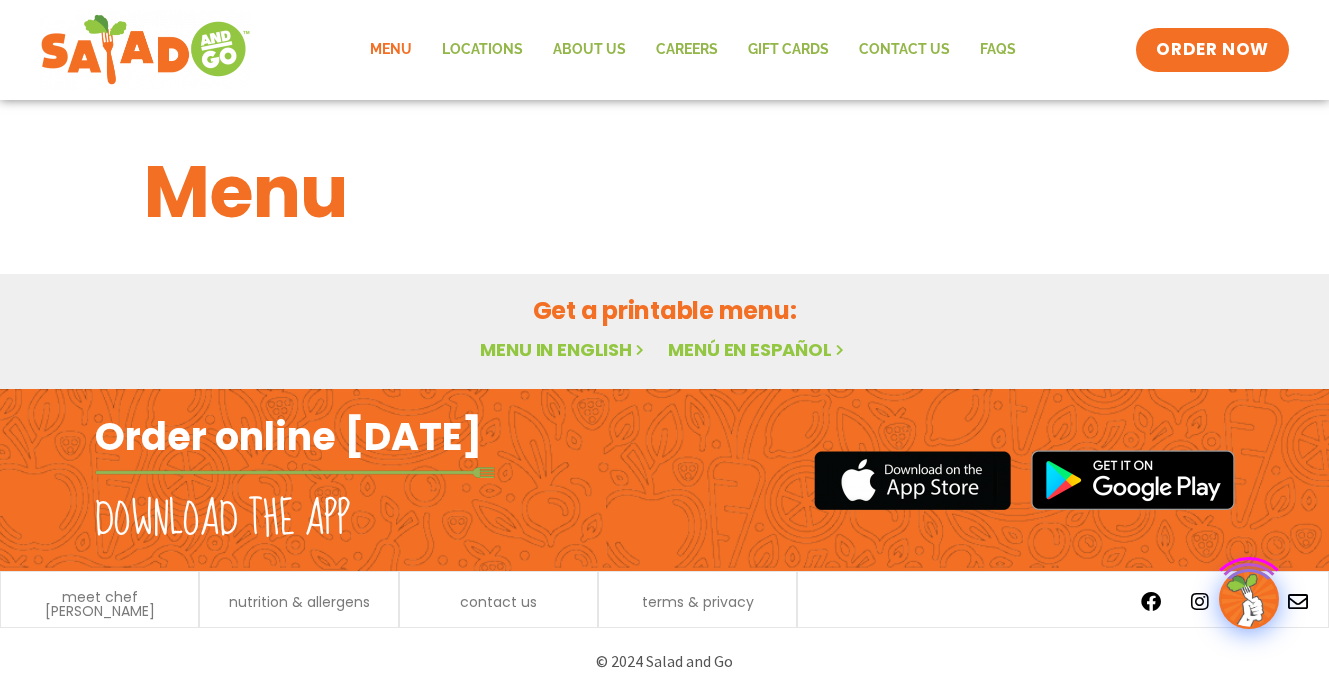 scroll, scrollTop: 0, scrollLeft: 0, axis: both 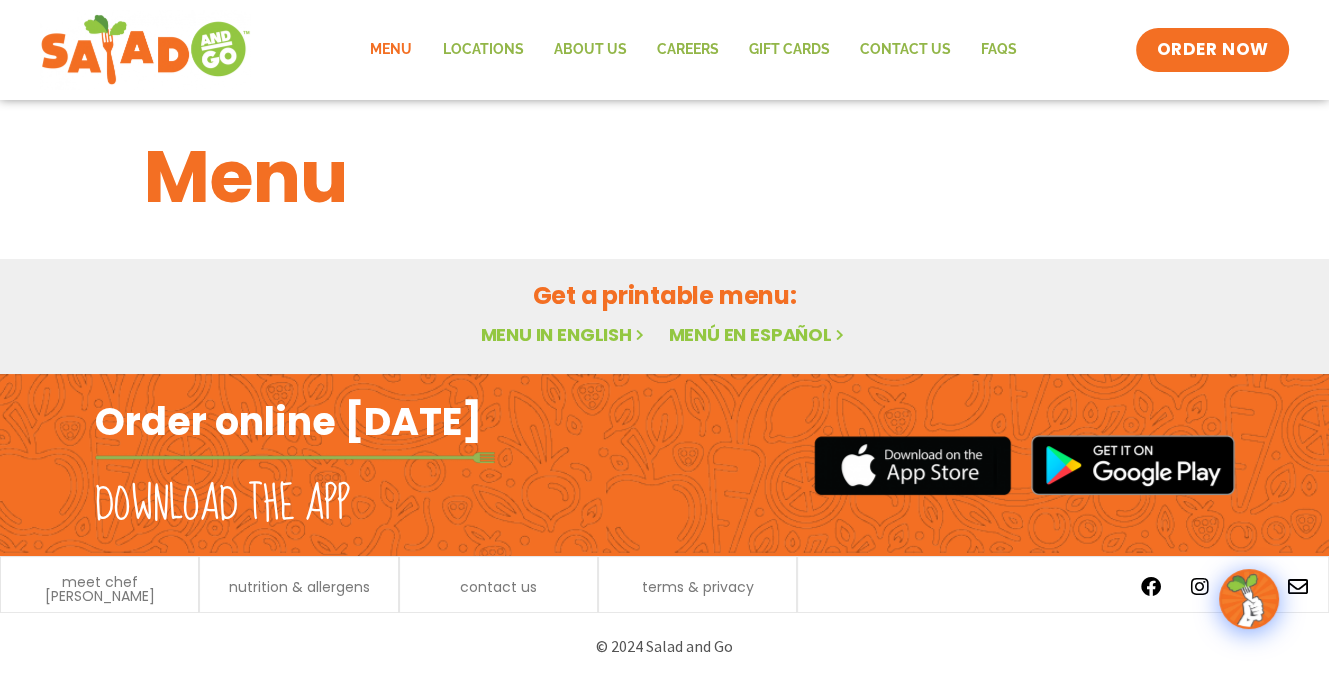 click on "Menu in English" at bounding box center [564, 334] 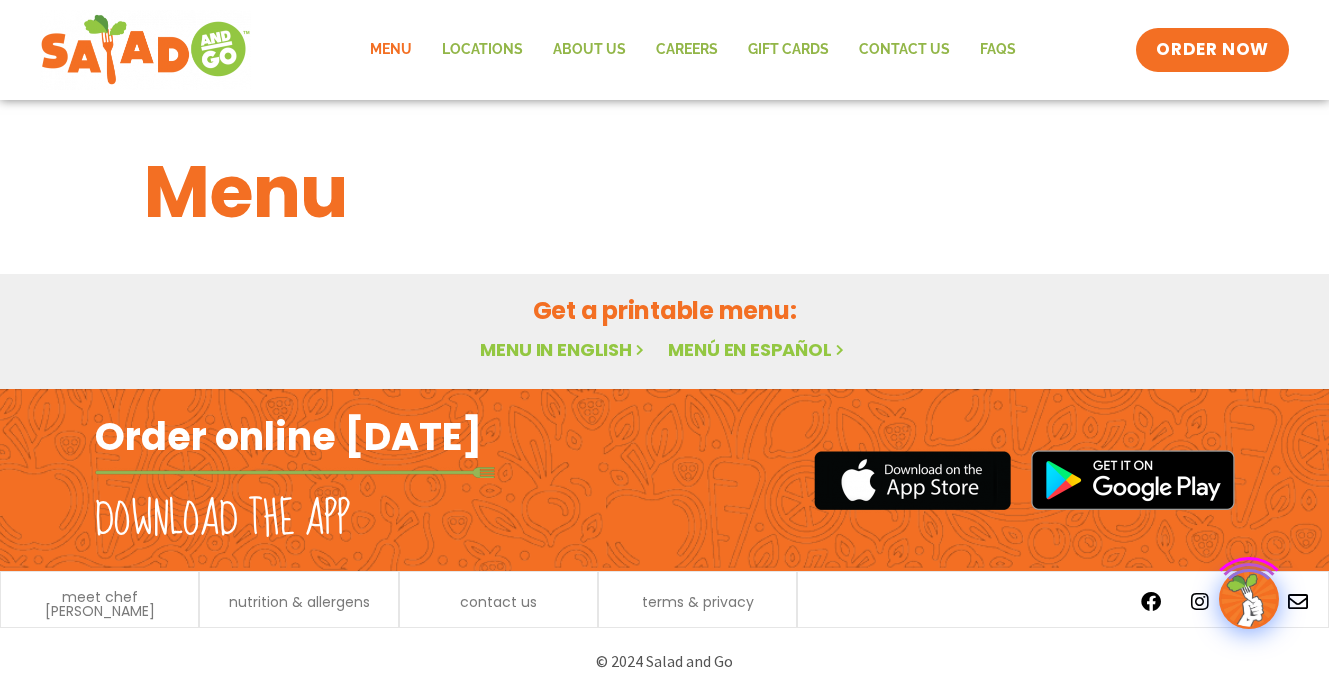 scroll, scrollTop: 0, scrollLeft: 0, axis: both 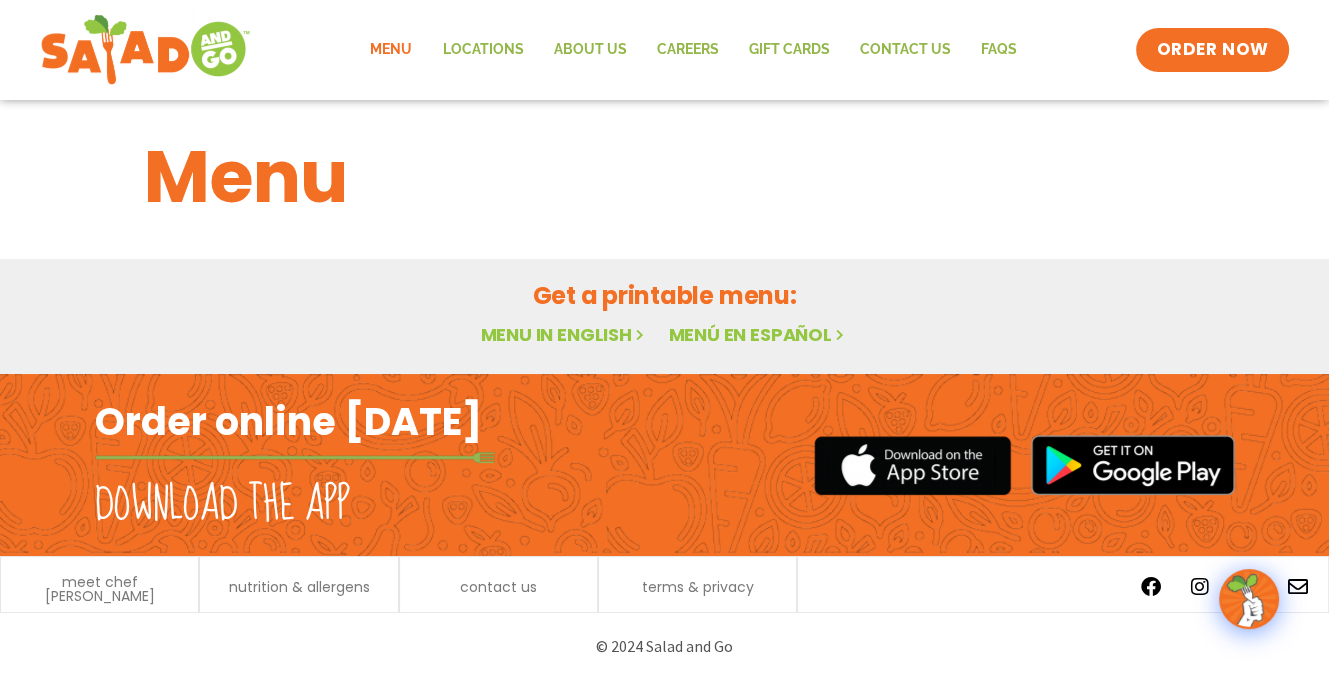 click at bounding box center (1249, 599) 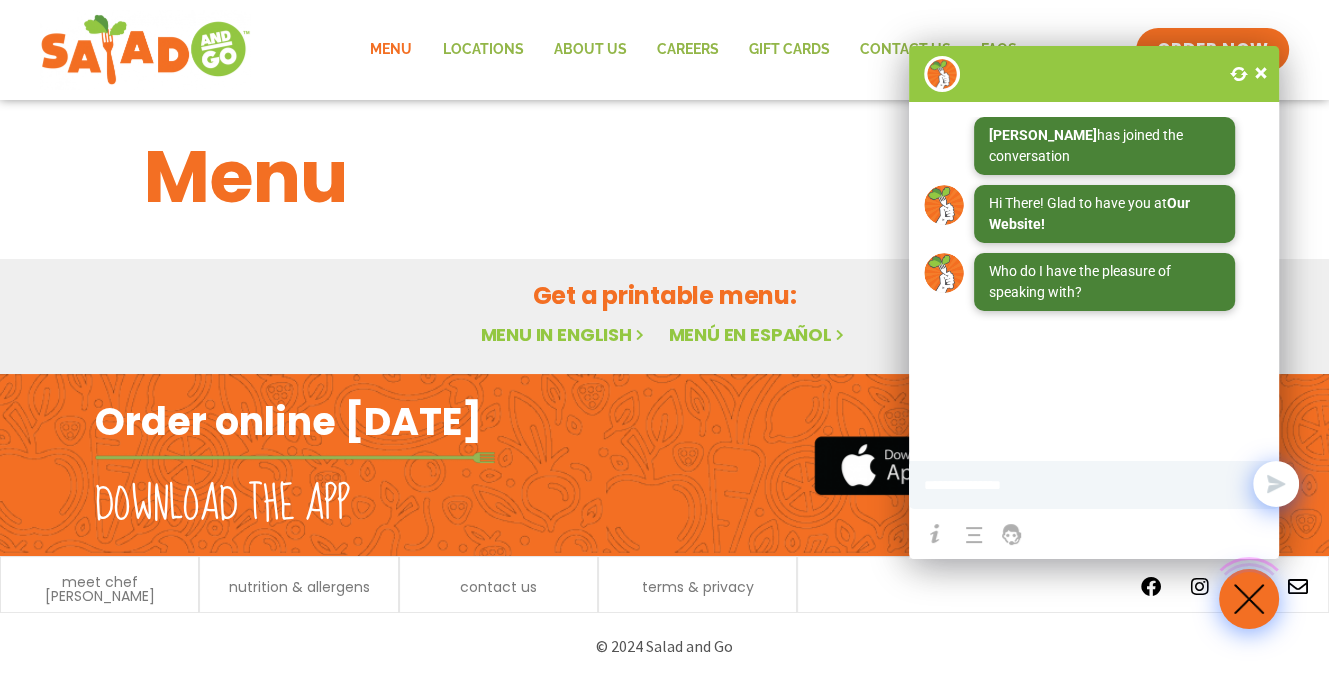 click on "Menu" at bounding box center [665, 177] 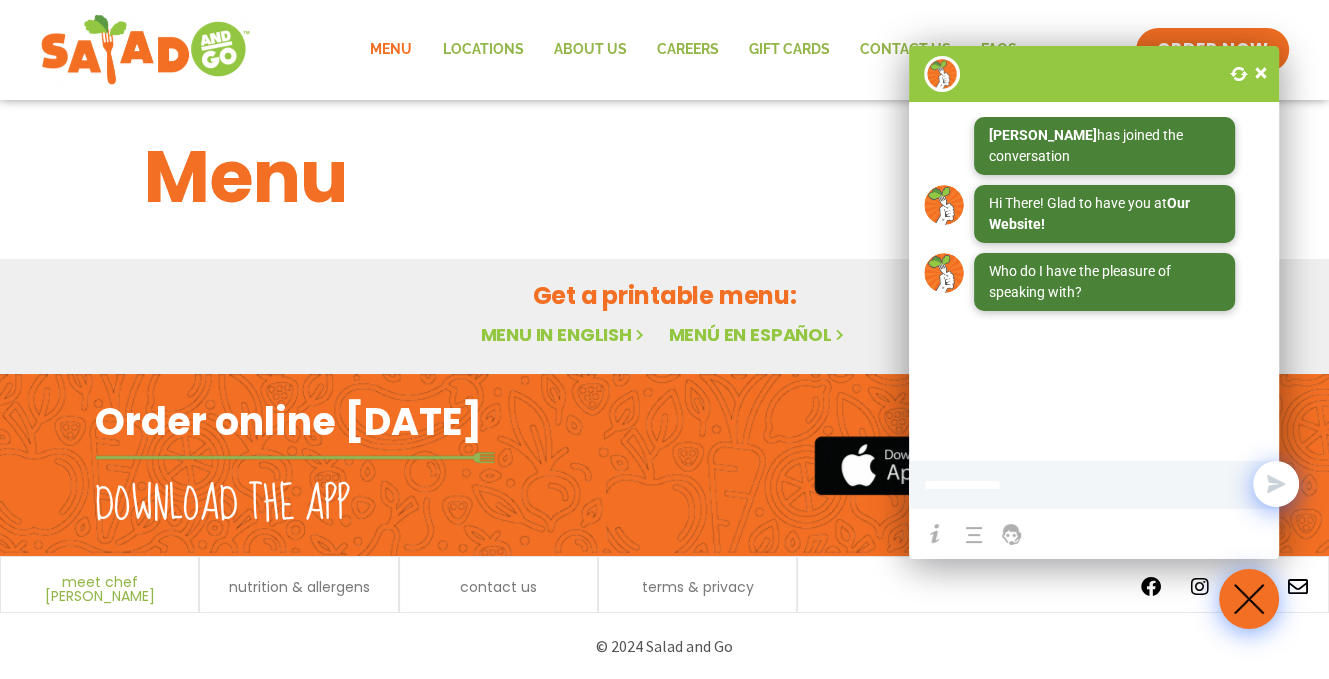 click on "meet chef [PERSON_NAME]" at bounding box center (99, 589) 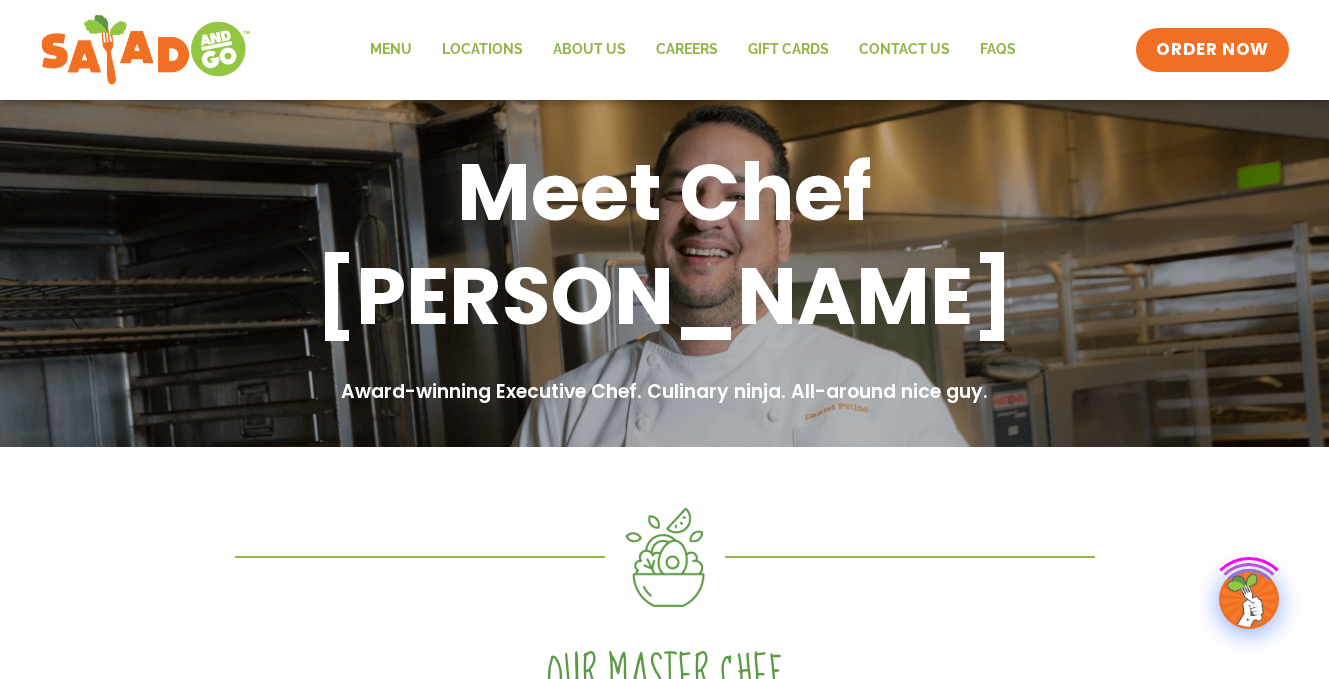 scroll, scrollTop: 0, scrollLeft: 0, axis: both 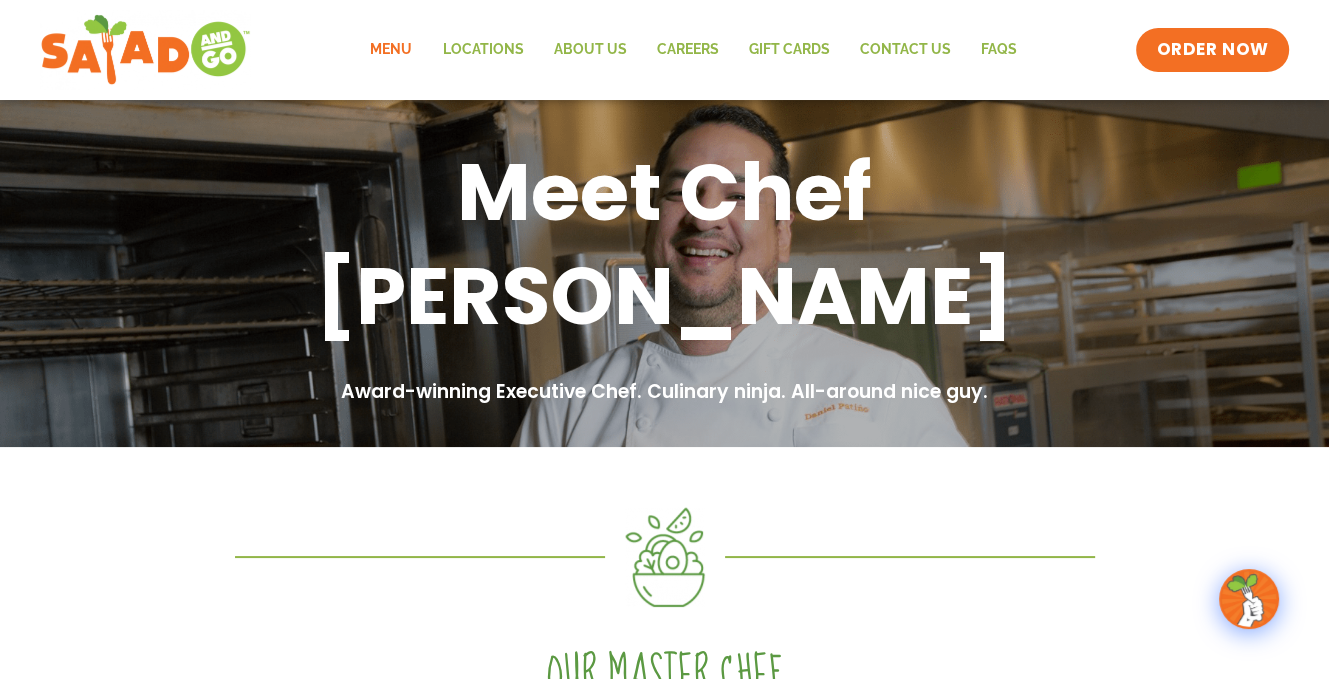 click on "Menu" 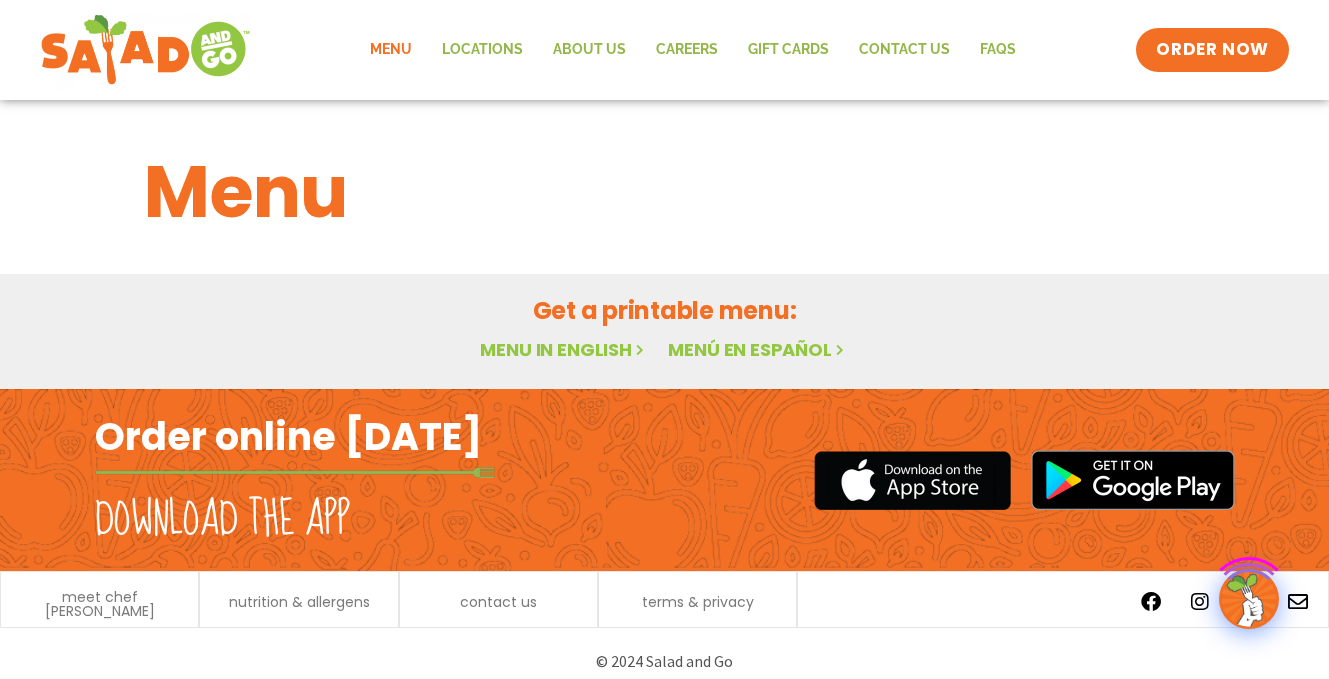 scroll, scrollTop: 0, scrollLeft: 0, axis: both 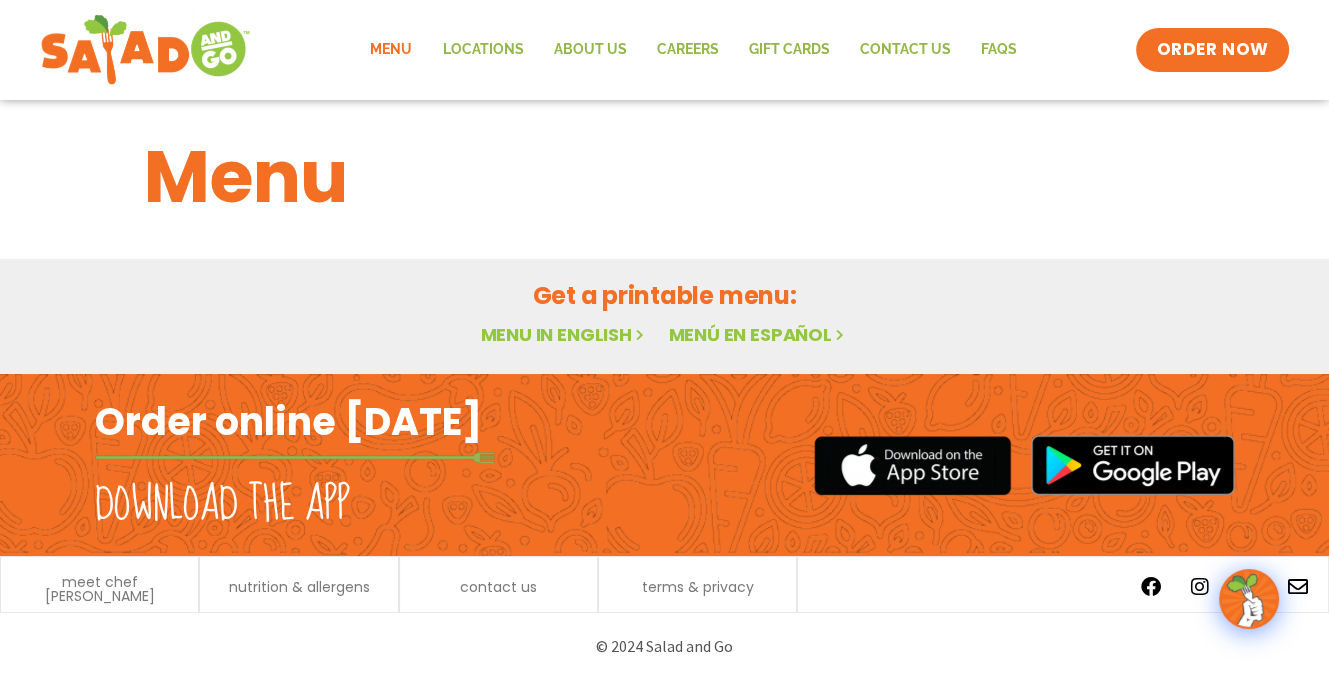 click on "Menu in English" at bounding box center (564, 334) 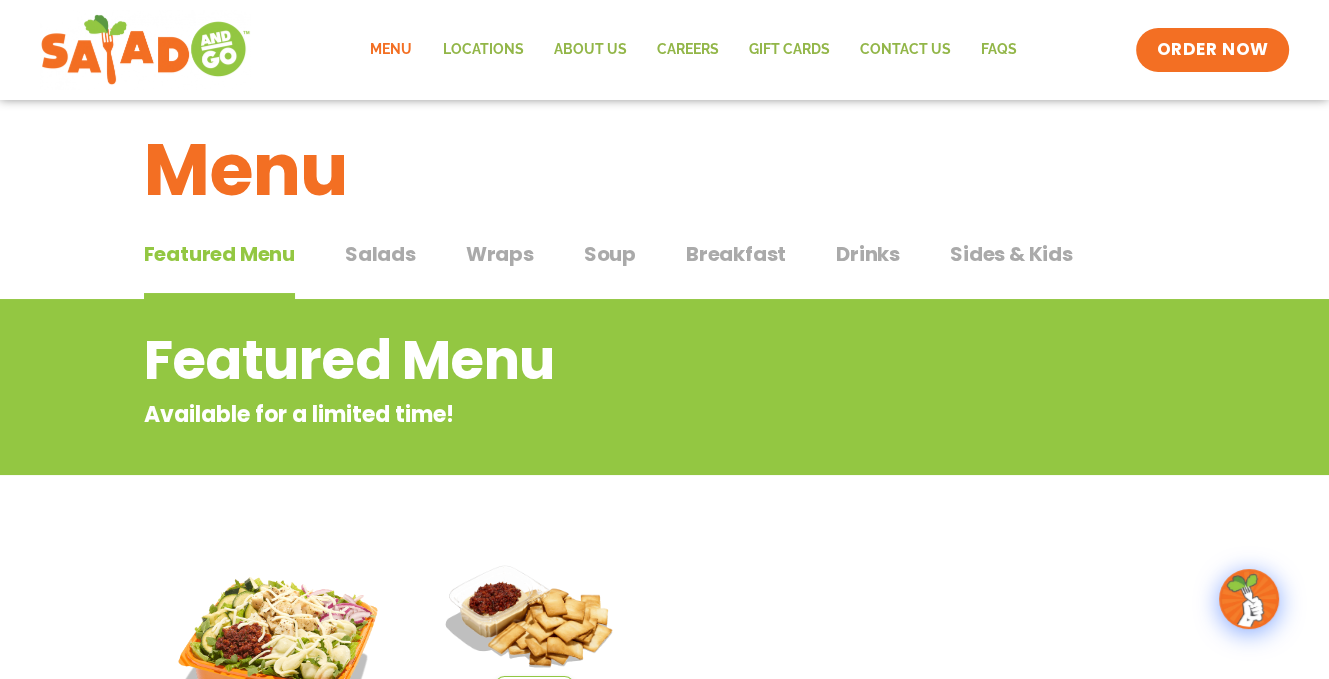 scroll, scrollTop: 15, scrollLeft: 0, axis: vertical 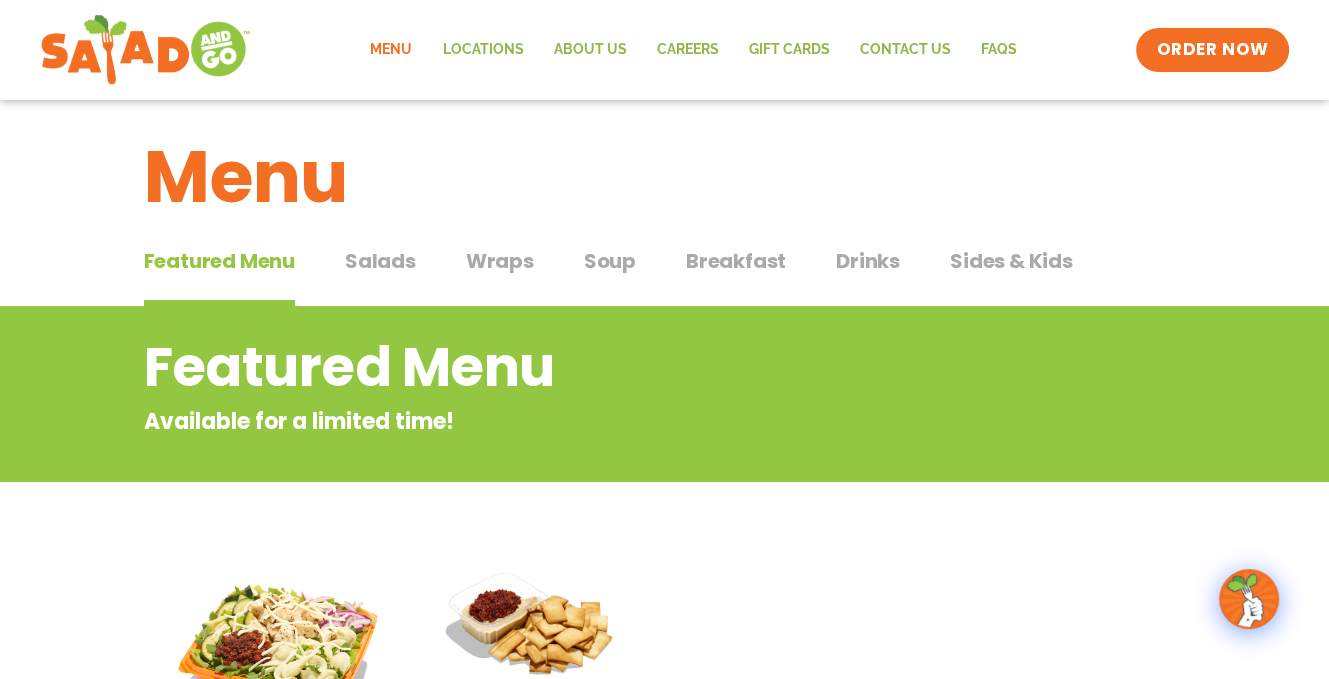 click on "Salads" at bounding box center [380, 261] 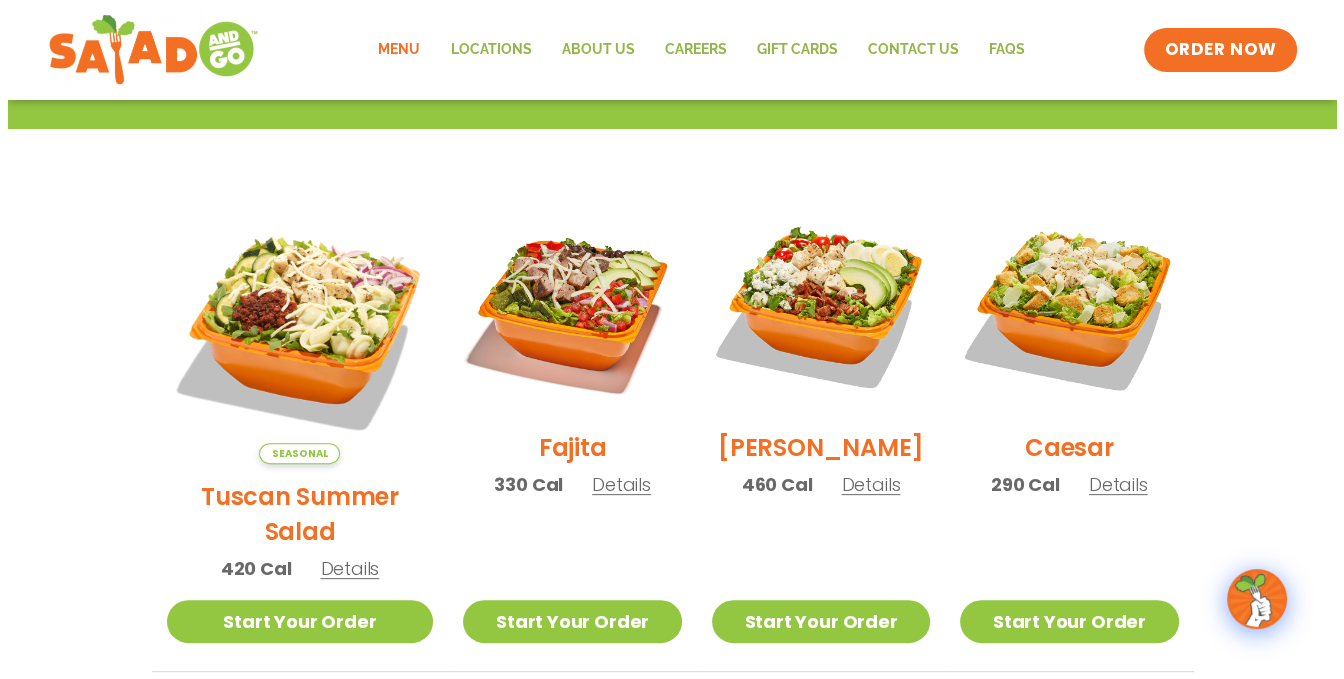 scroll, scrollTop: 515, scrollLeft: 0, axis: vertical 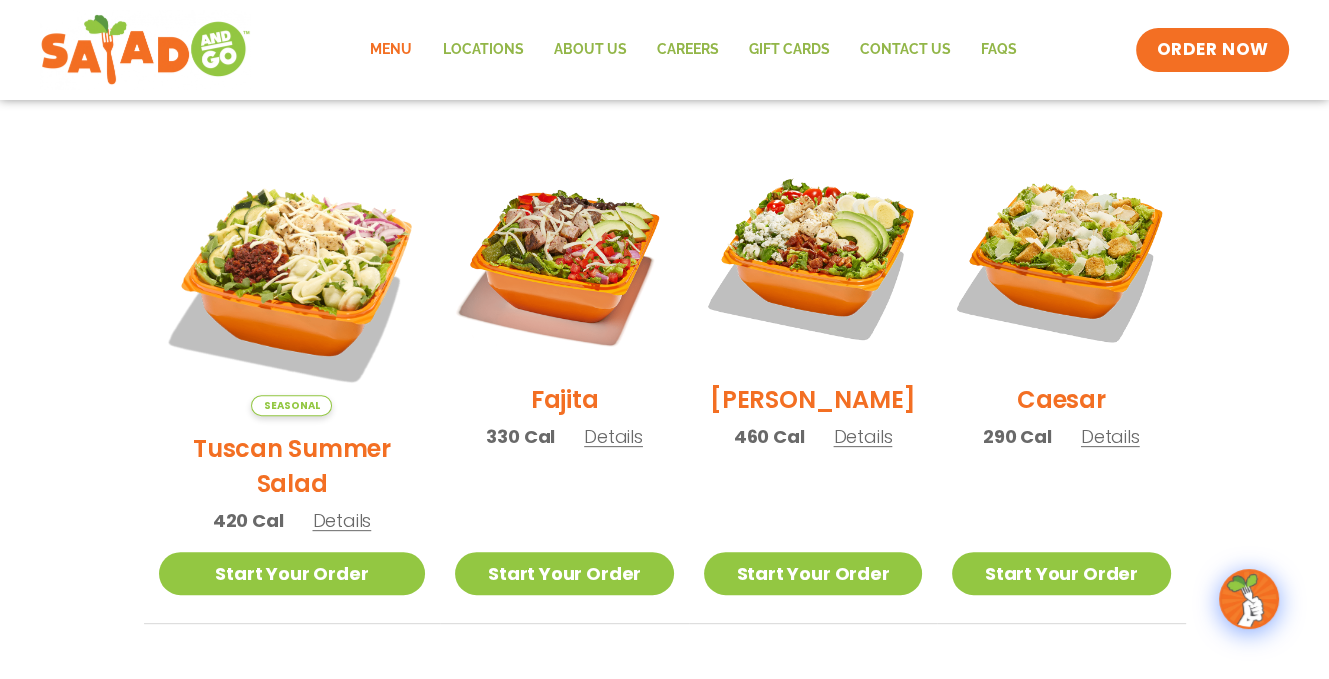 click on "Details" at bounding box center (862, 436) 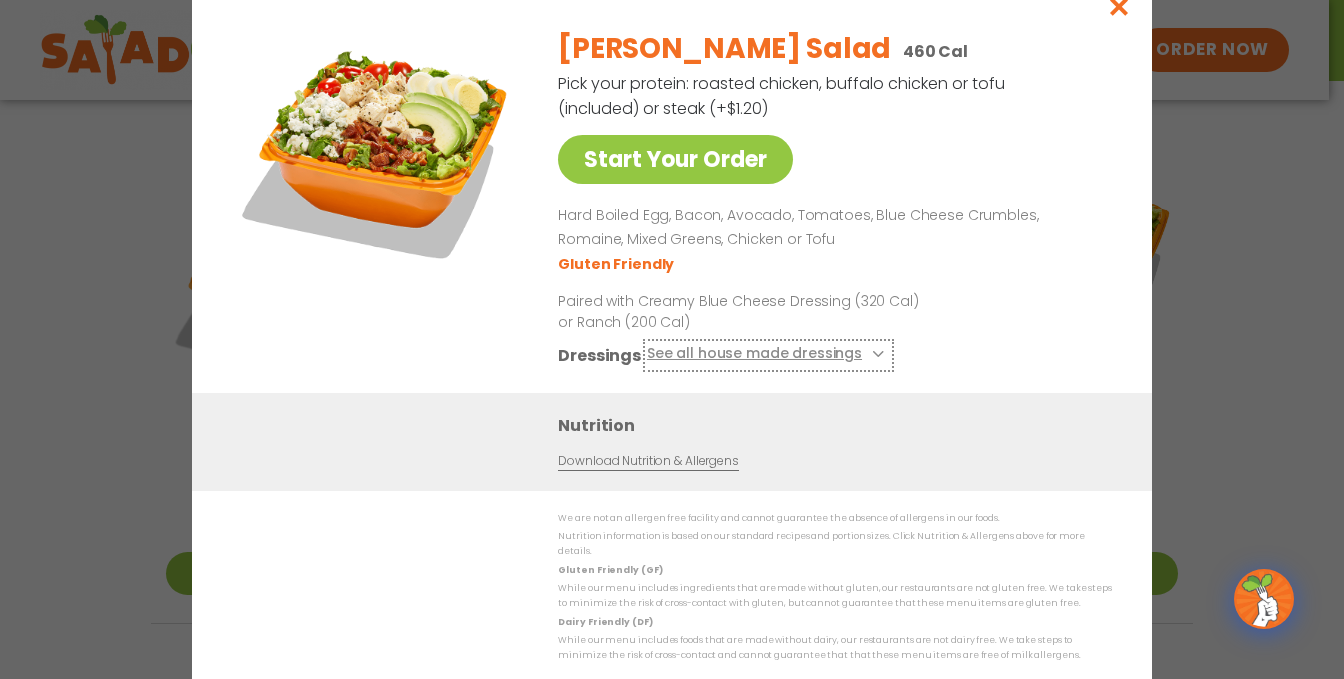 click on "See all house made dressings" at bounding box center (768, 354) 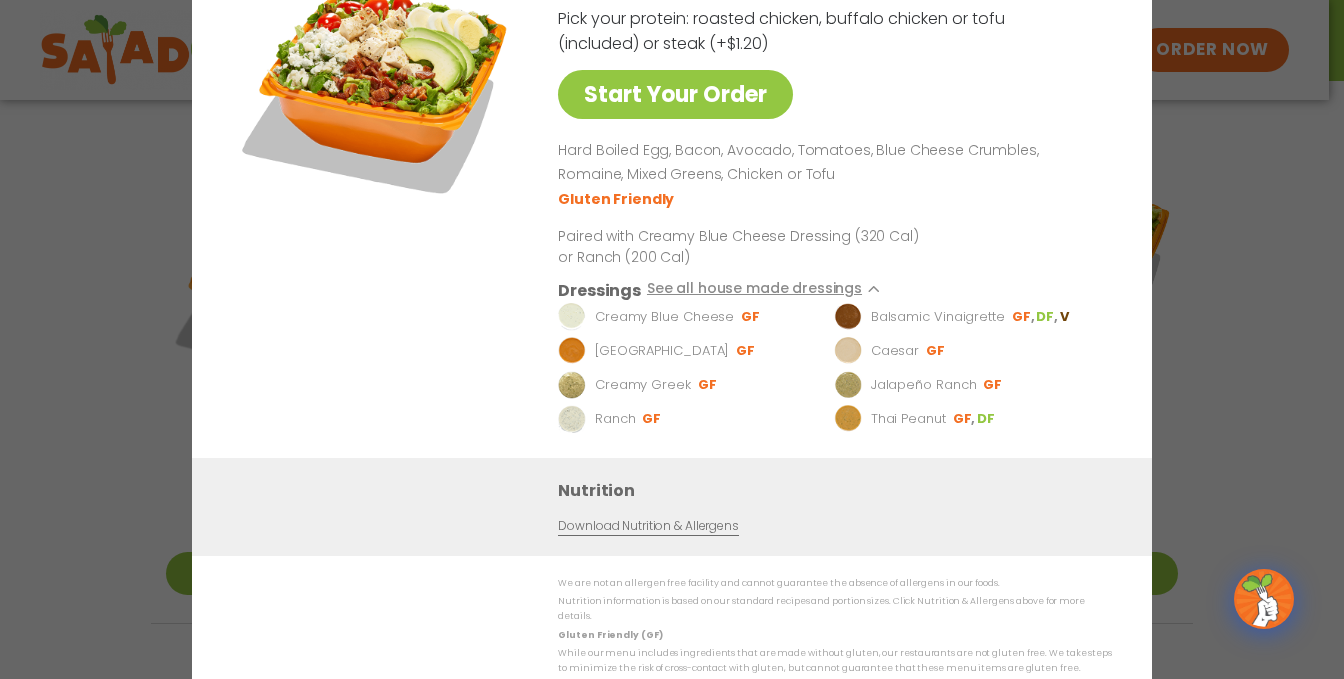 click at bounding box center [377, 88] 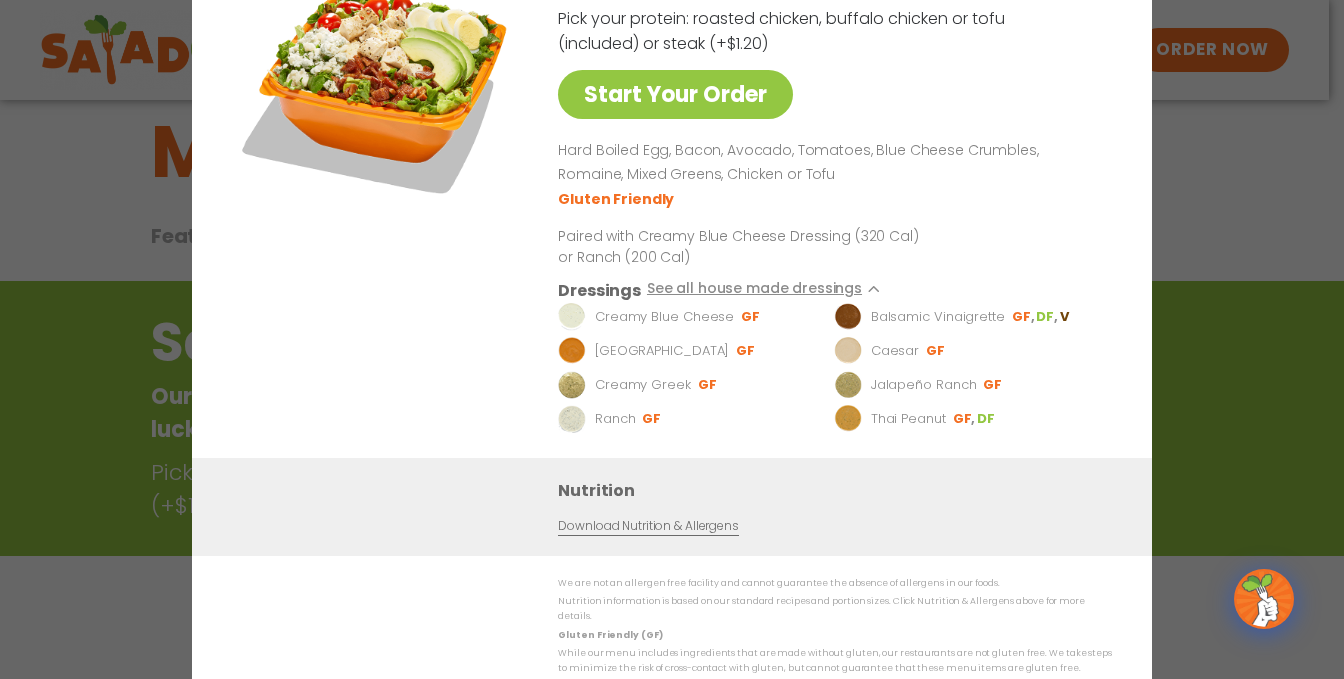 scroll, scrollTop: 15, scrollLeft: 0, axis: vertical 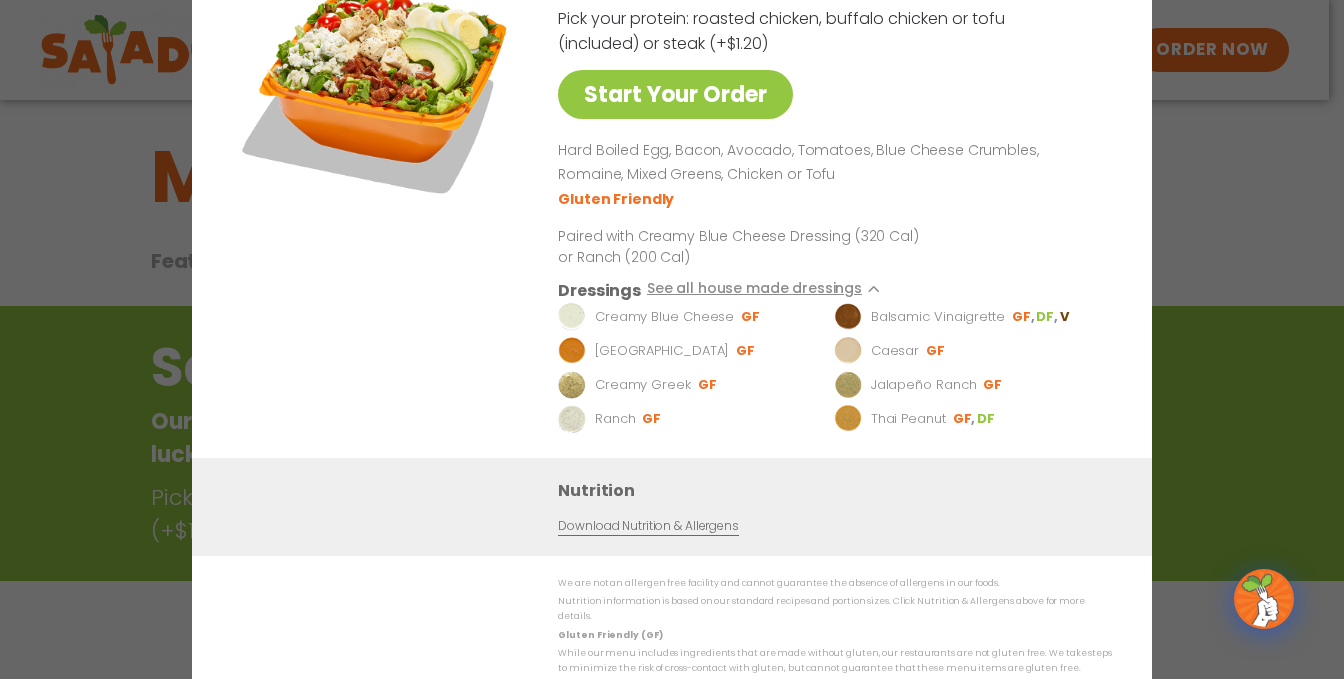 click at bounding box center (848, 316) 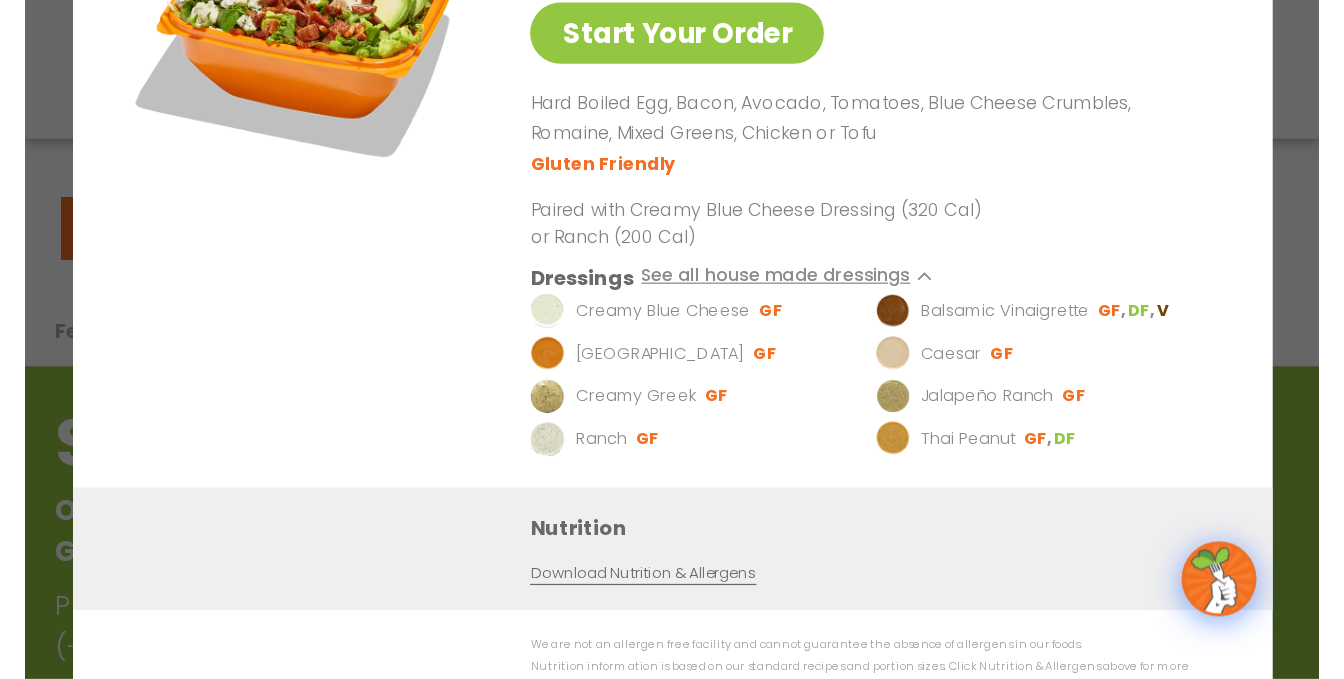 scroll, scrollTop: 15, scrollLeft: 0, axis: vertical 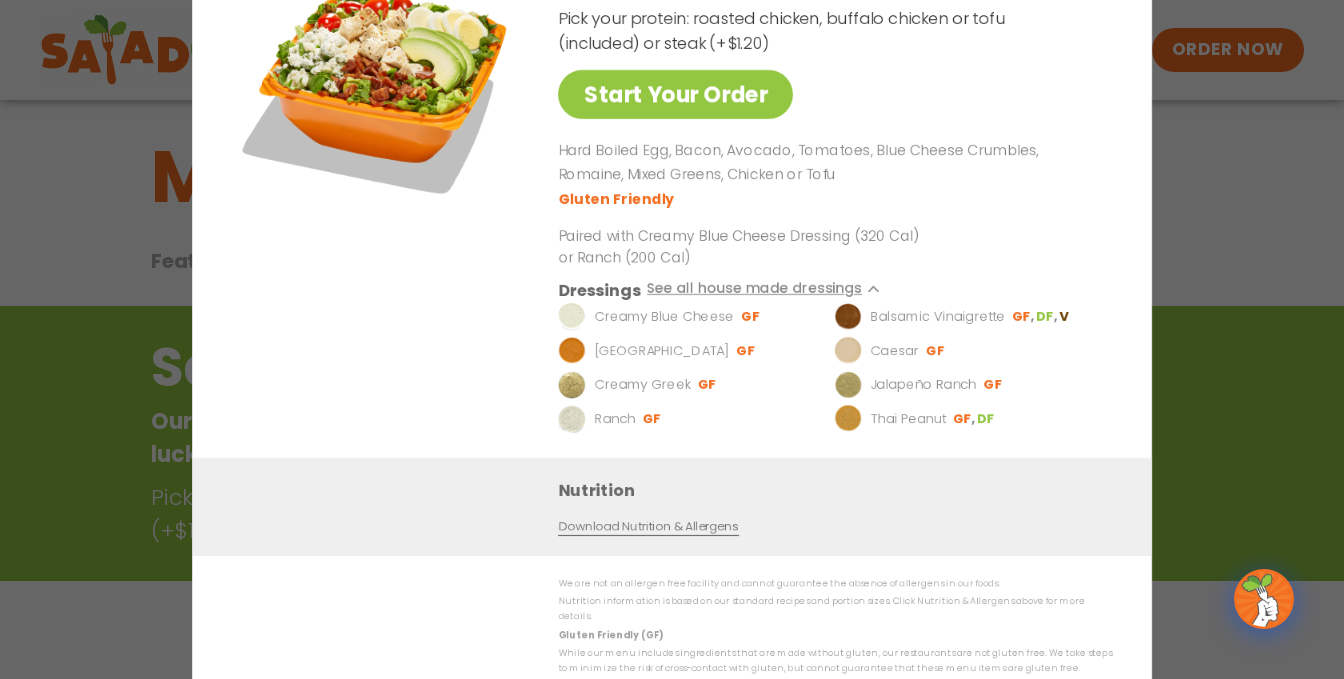 drag, startPoint x: 769, startPoint y: 148, endPoint x: 649, endPoint y: 75, distance: 140.45996 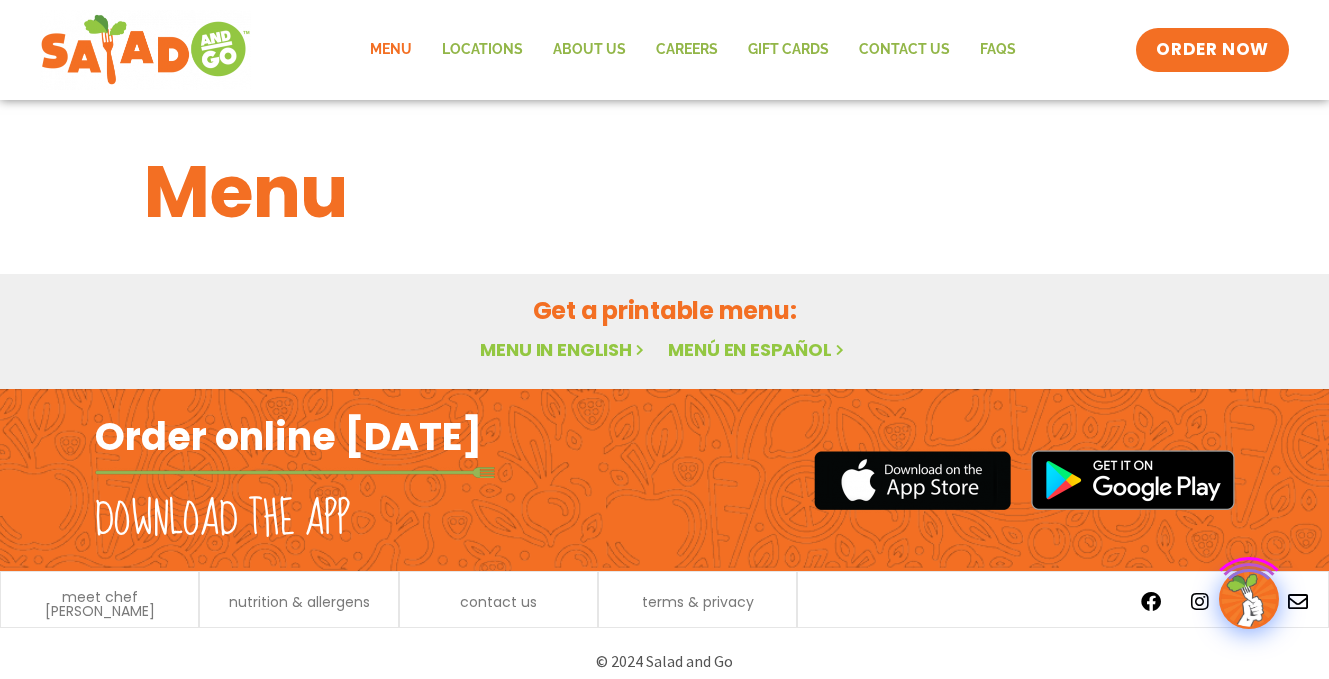 scroll, scrollTop: 0, scrollLeft: 0, axis: both 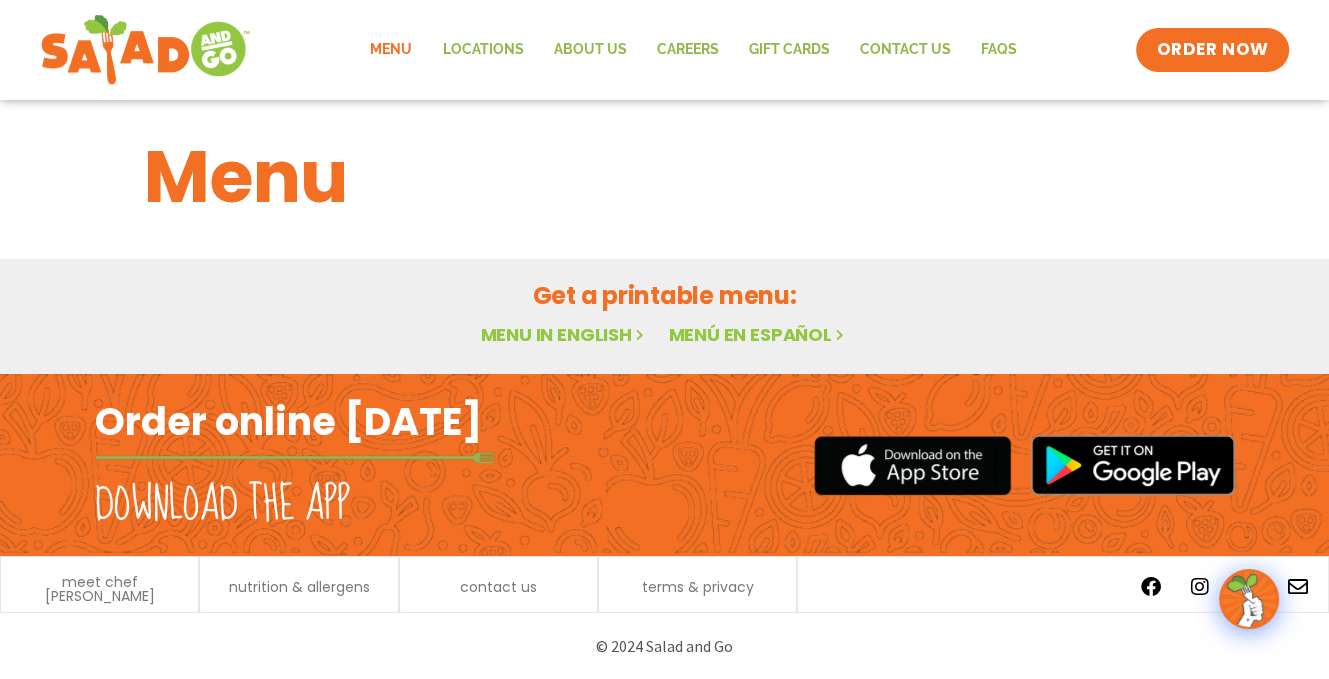 click on "Menu in English" at bounding box center [564, 334] 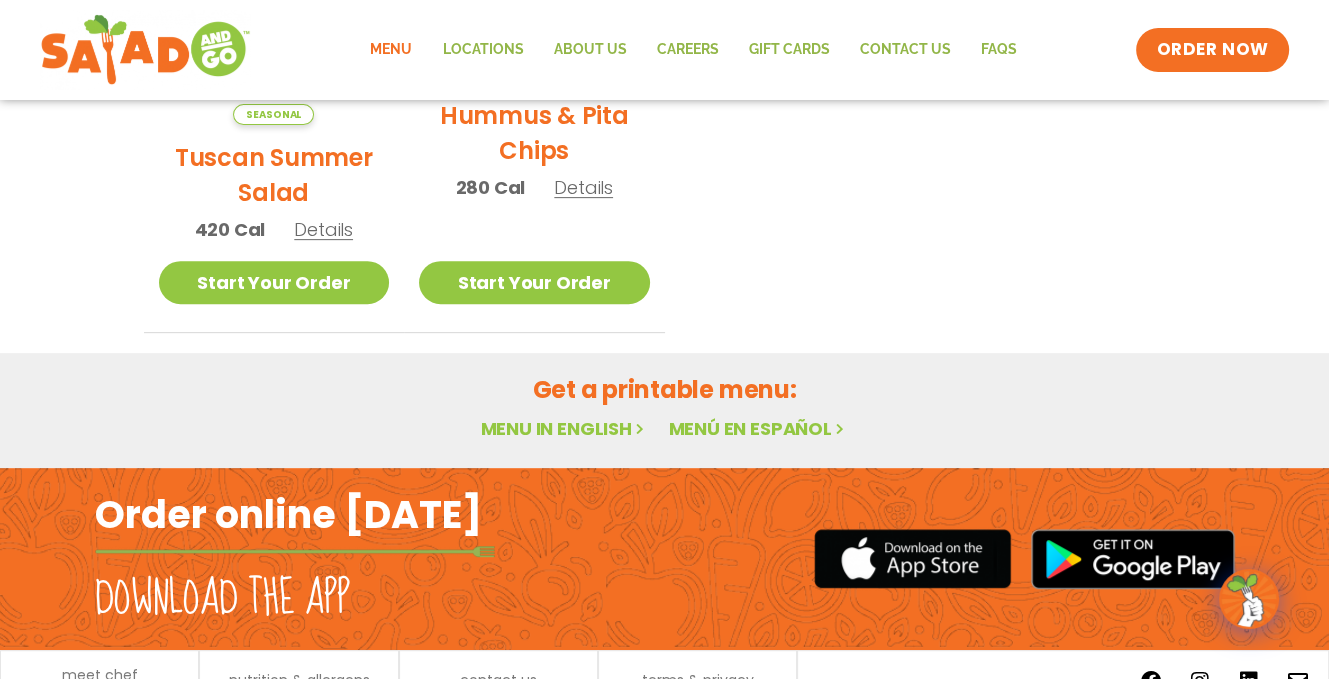 scroll, scrollTop: 715, scrollLeft: 0, axis: vertical 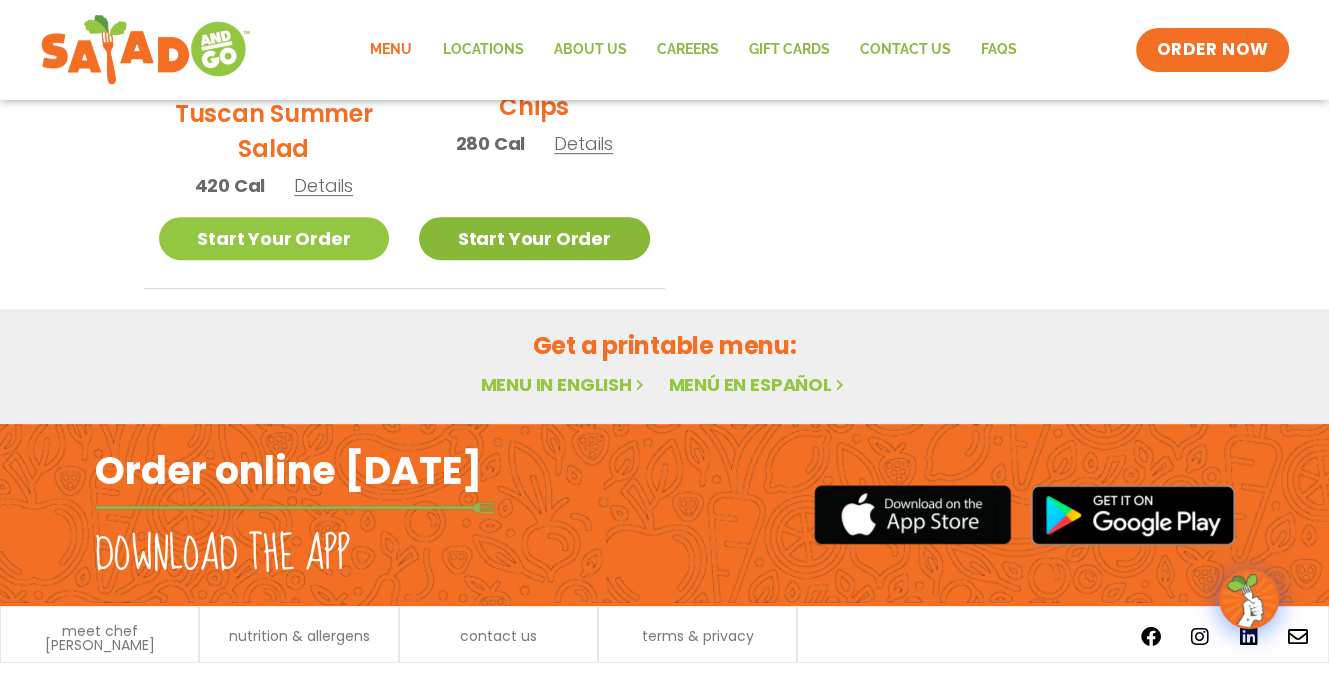 click on "Start Your Order" at bounding box center [534, 238] 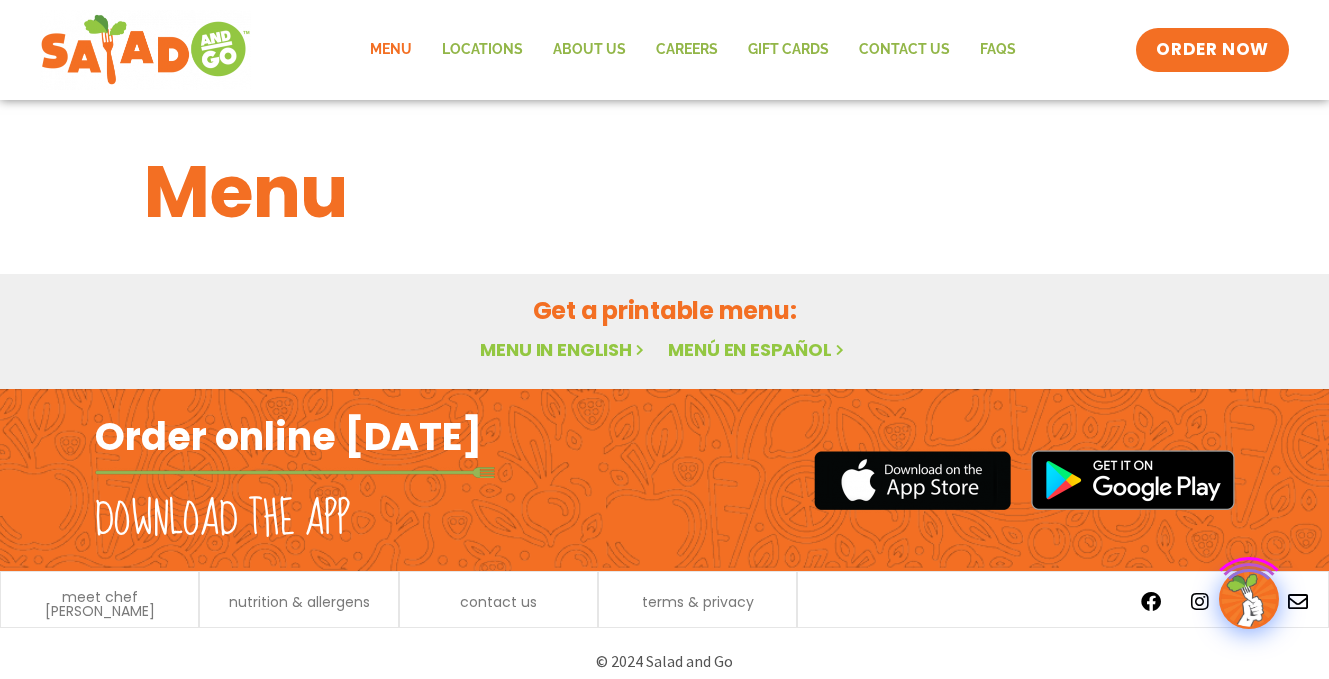 scroll, scrollTop: 0, scrollLeft: 0, axis: both 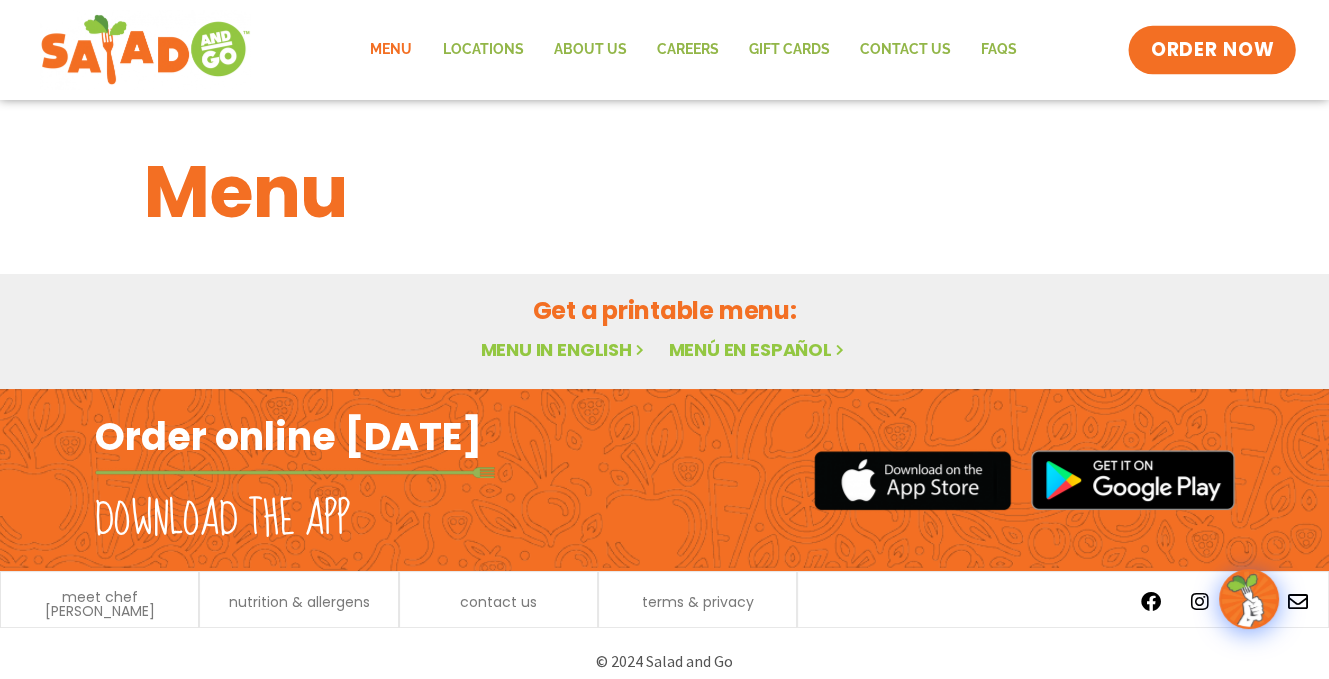 click on "ORDER NOW" at bounding box center [1213, 50] 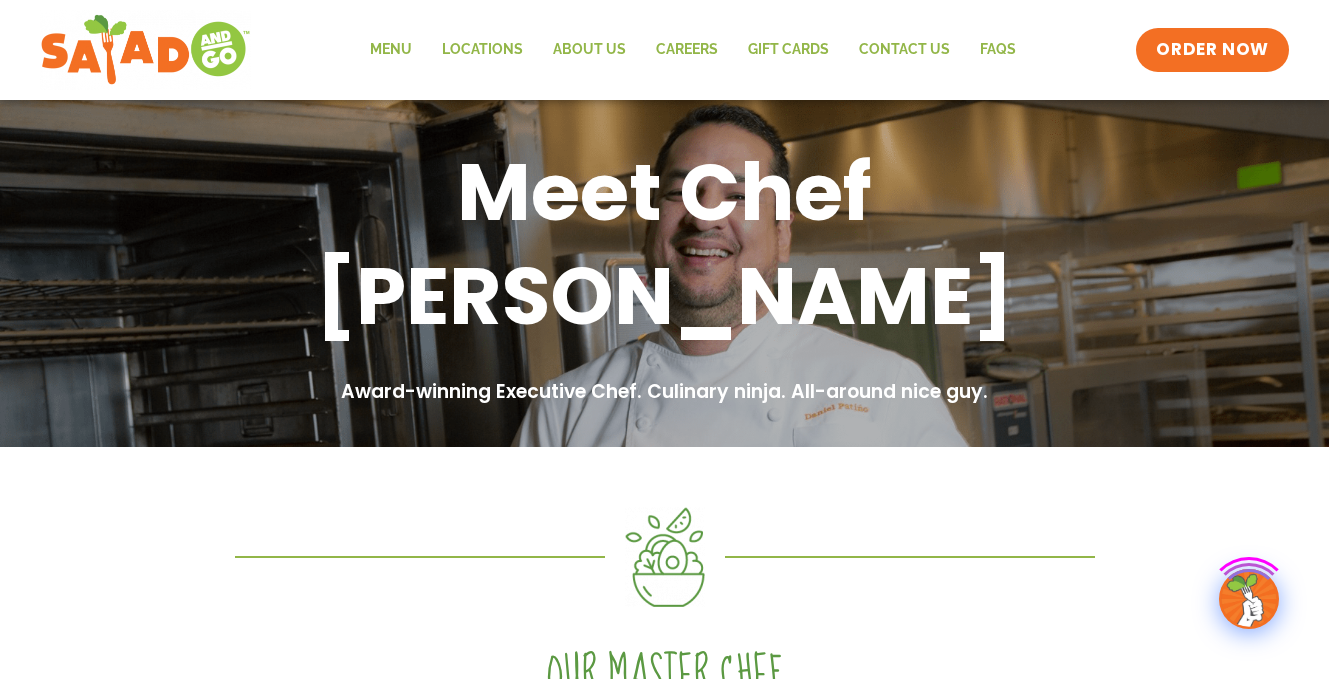 scroll, scrollTop: 0, scrollLeft: 0, axis: both 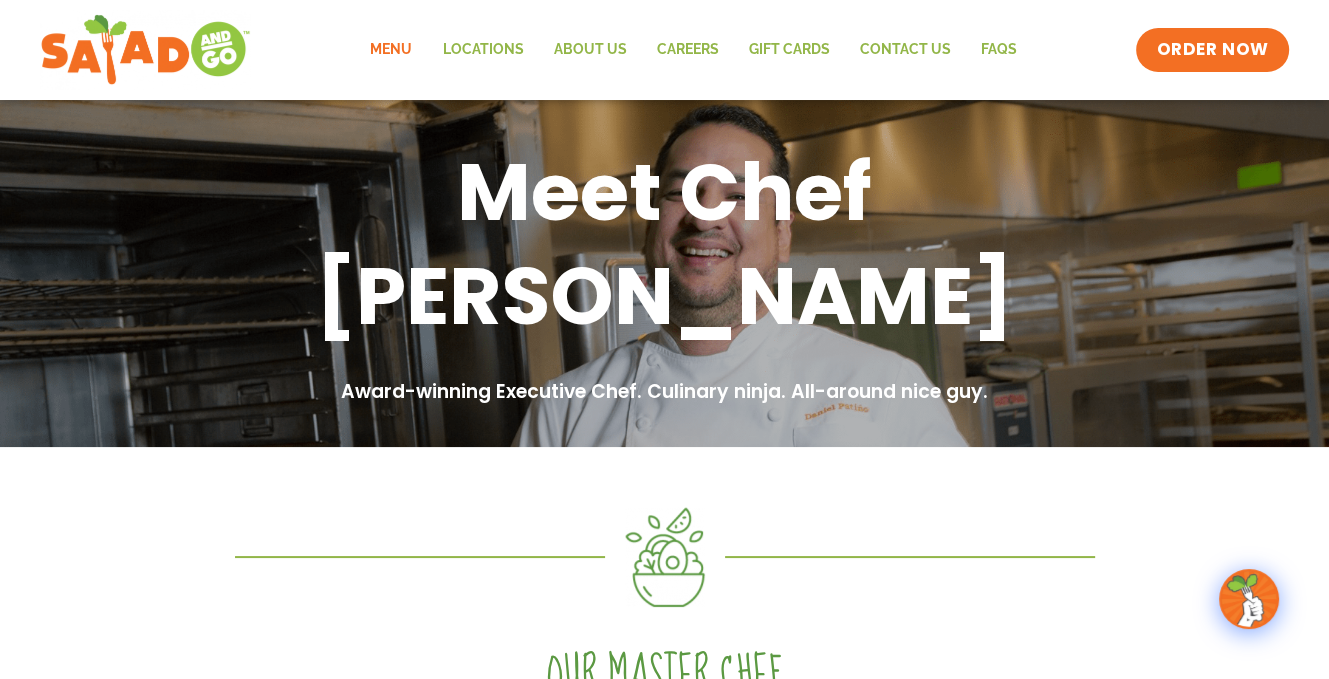 click on "Menu" 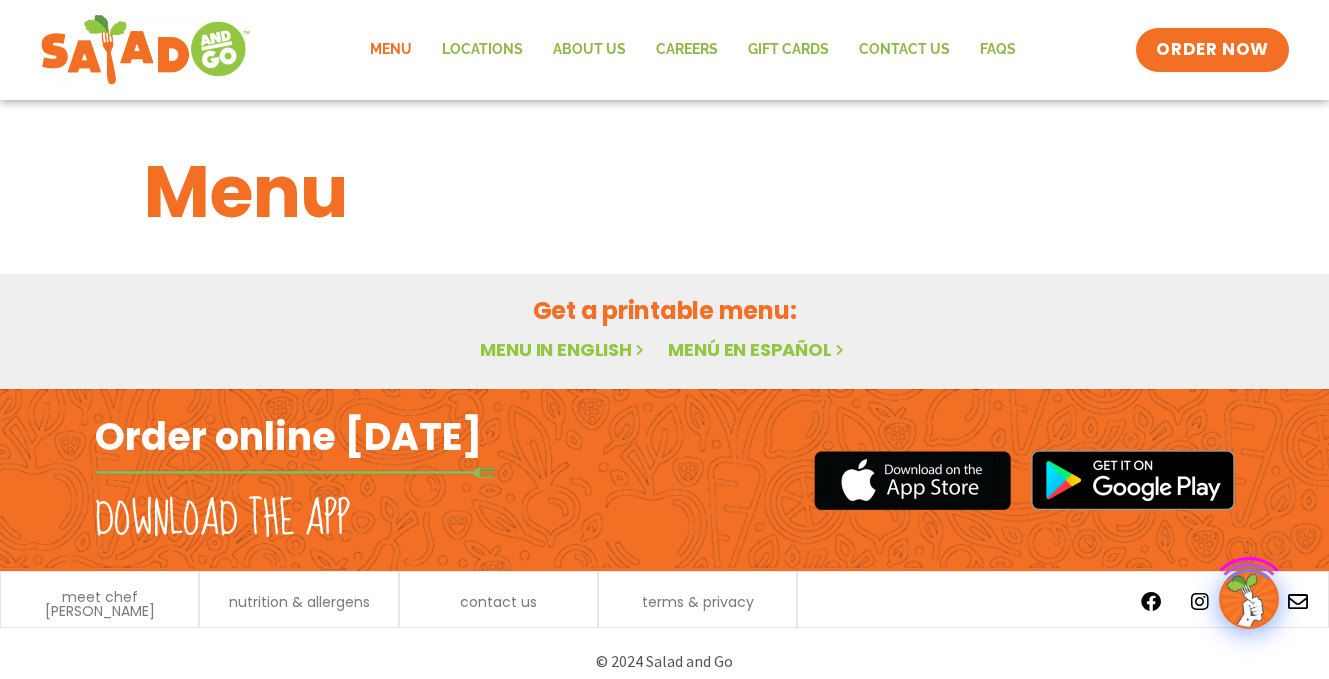 scroll, scrollTop: 0, scrollLeft: 0, axis: both 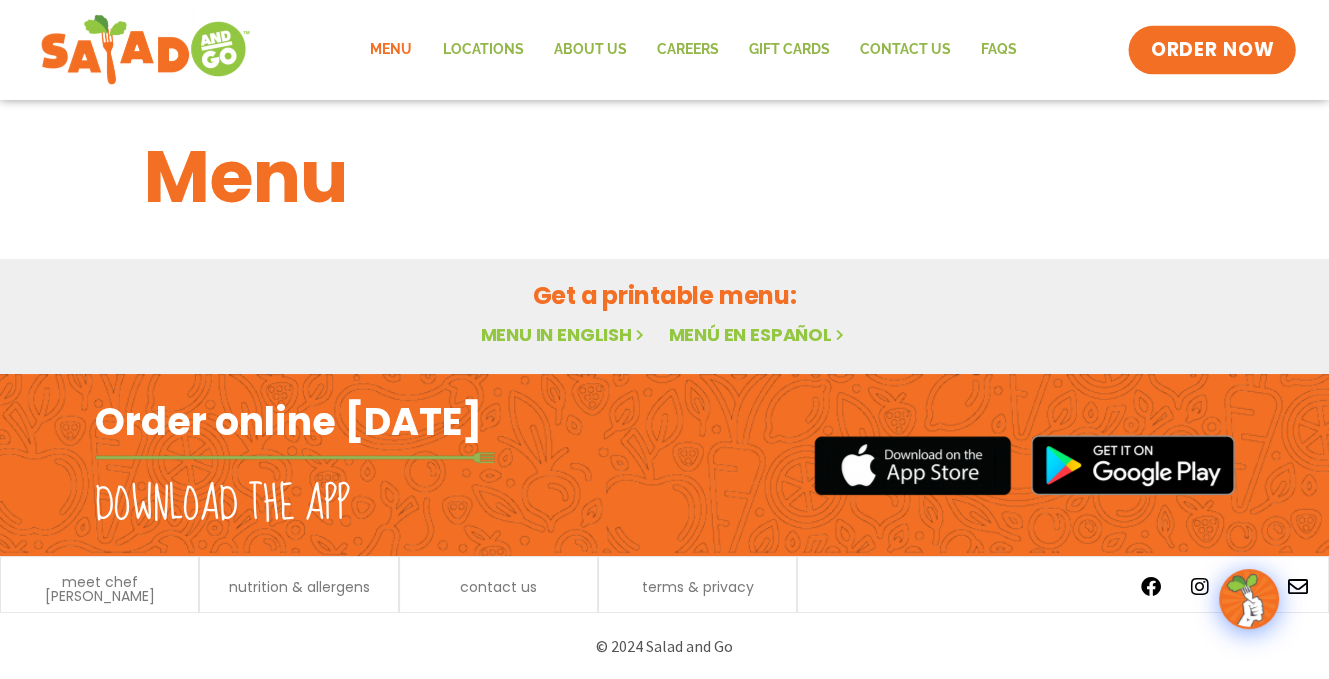 click on "ORDER NOW" at bounding box center [1213, 50] 